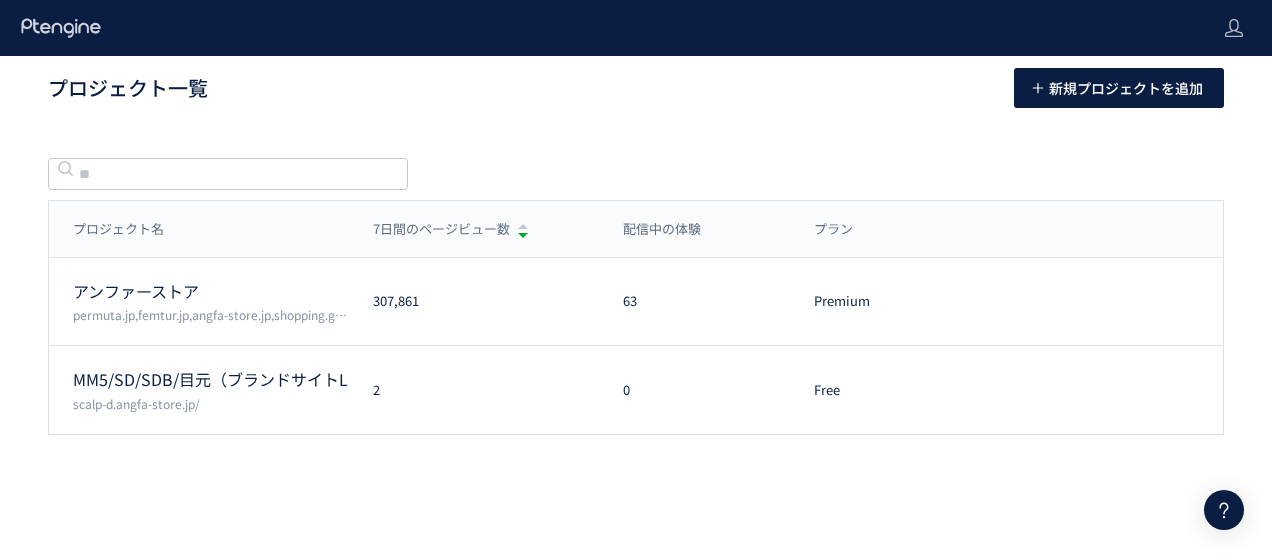 scroll, scrollTop: 0, scrollLeft: 0, axis: both 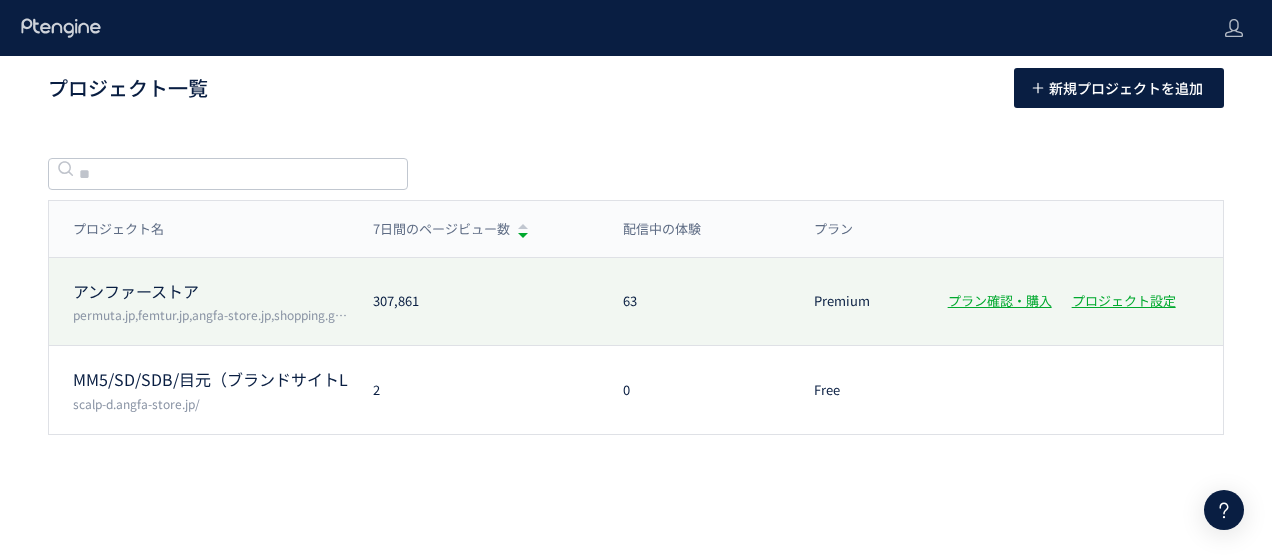click on "permuta.jp,femtur.jp,angfa-store.jp,shopping.geocities.jp" 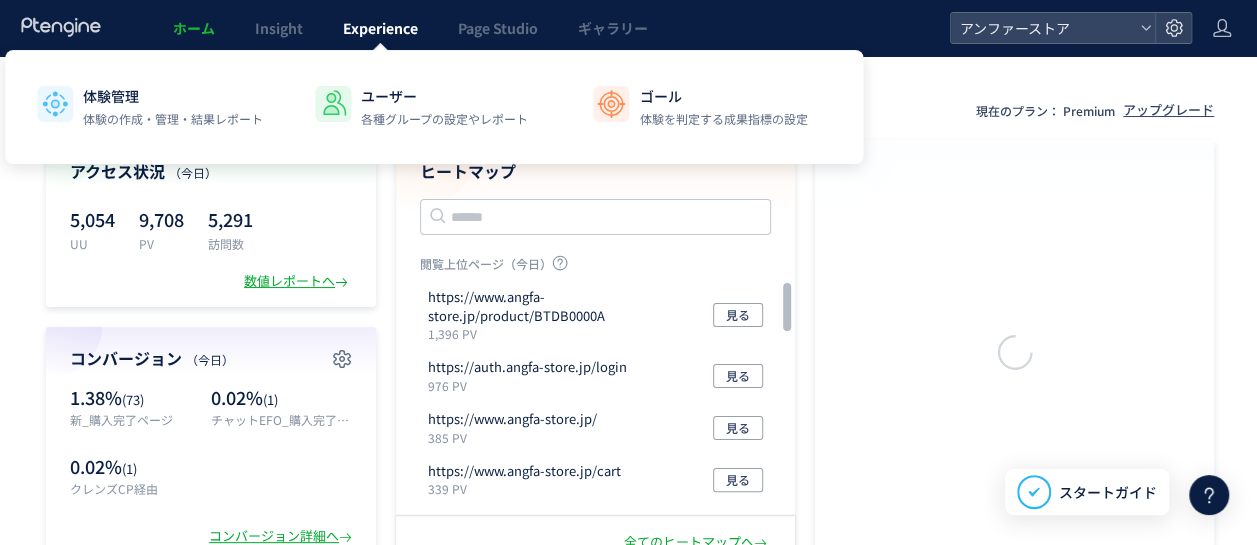 click on "Experience" at bounding box center [380, 28] 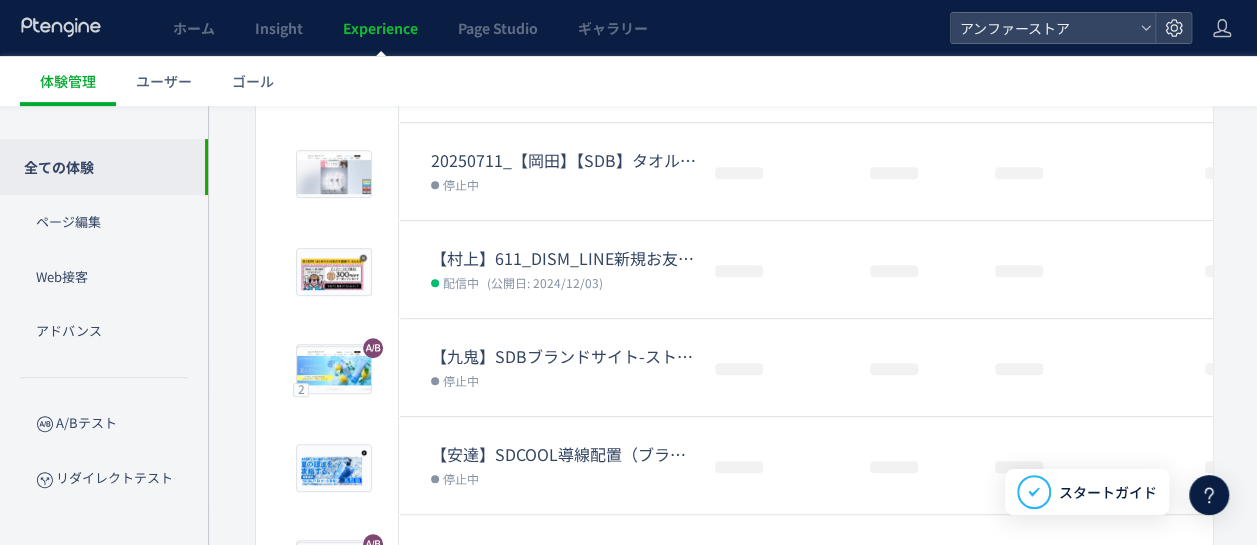 scroll, scrollTop: 0, scrollLeft: 0, axis: both 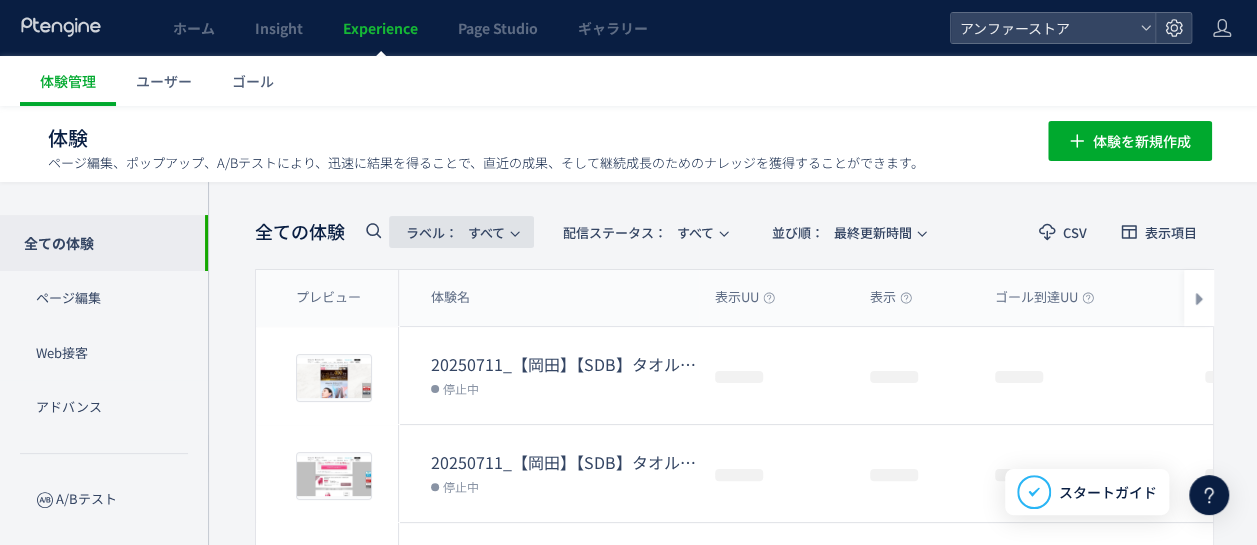 click on "ラベル：  すべて" 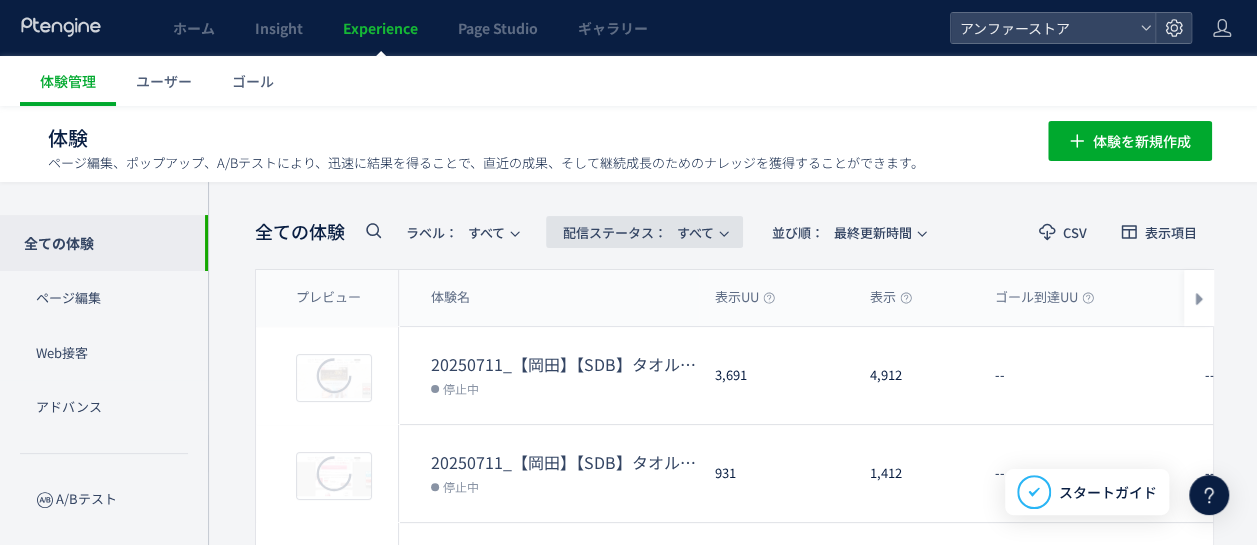click on "配信ステータス​：" at bounding box center (615, 232) 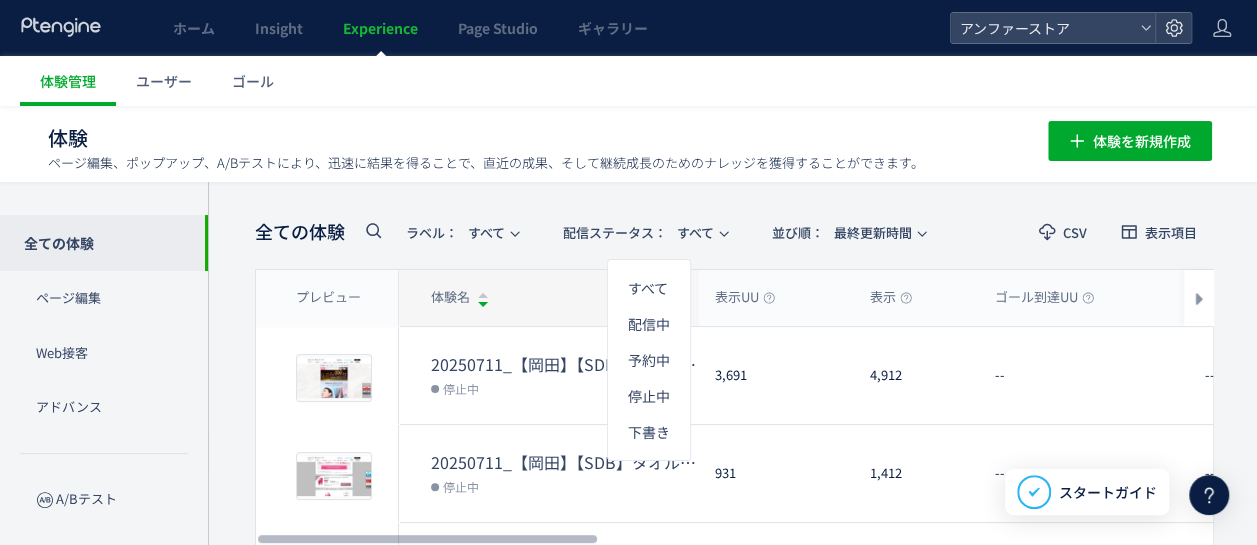 click on "体験名" at bounding box center [549, 298] 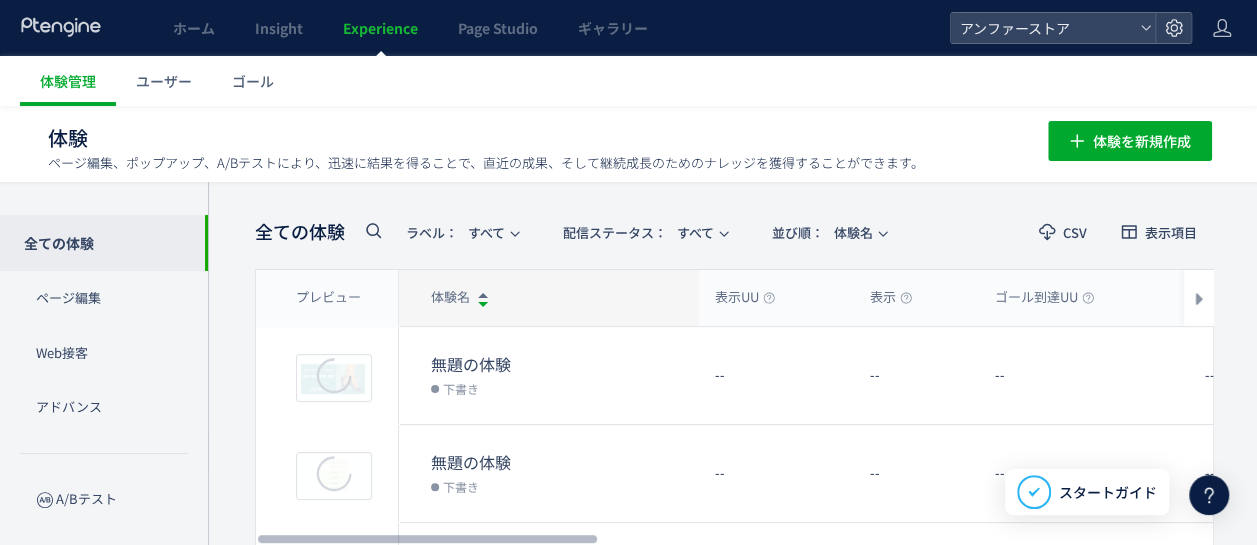 click on "体験名" at bounding box center [549, 298] 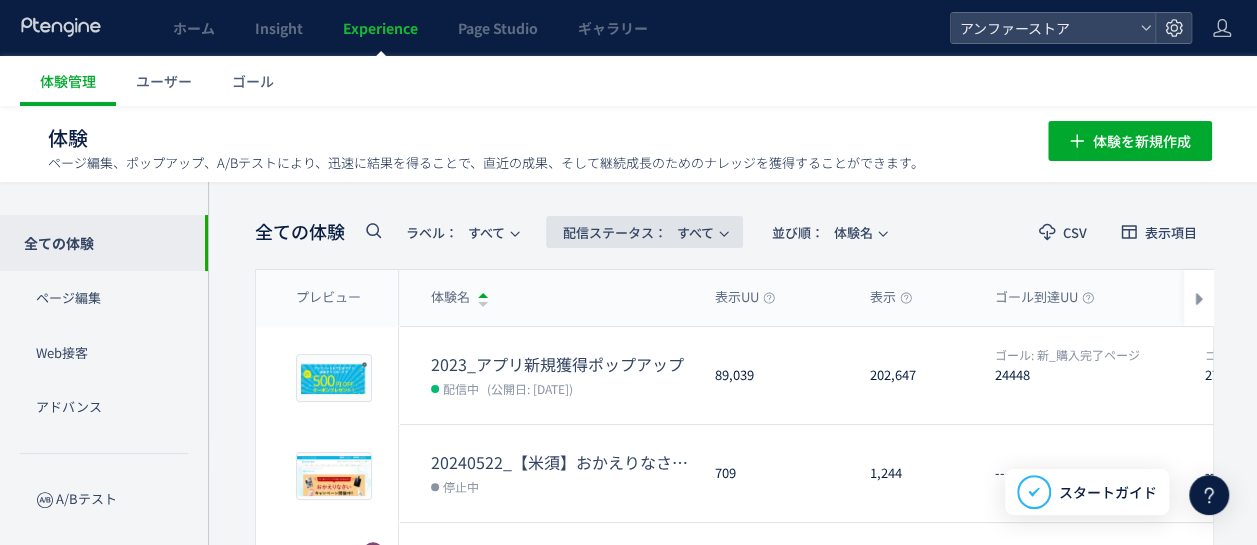 click on "配信ステータス​：  すべて" 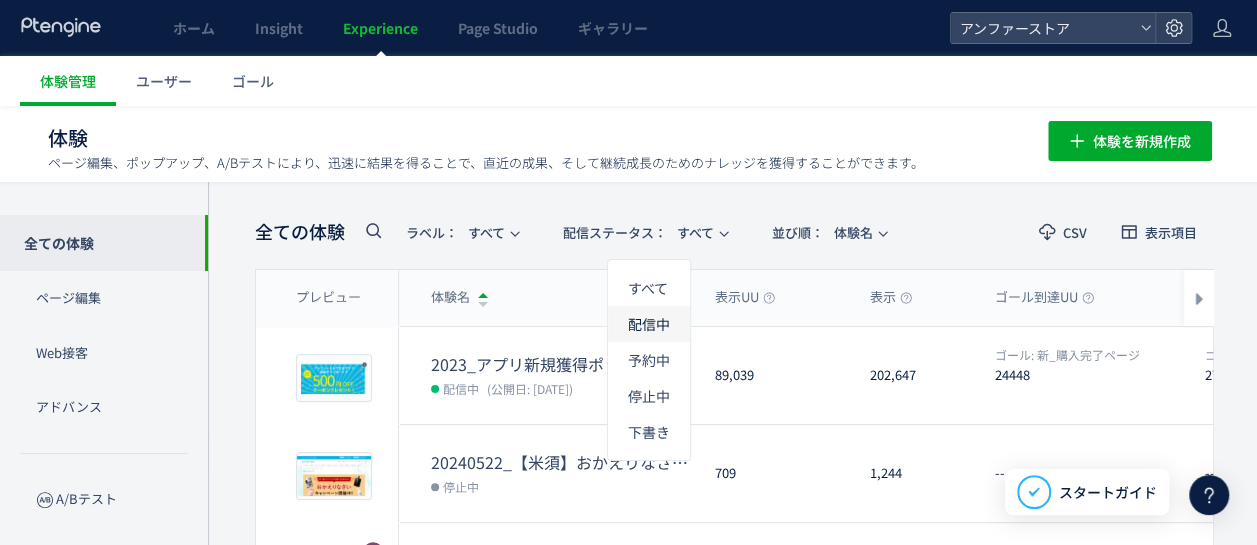 click on "配信中" 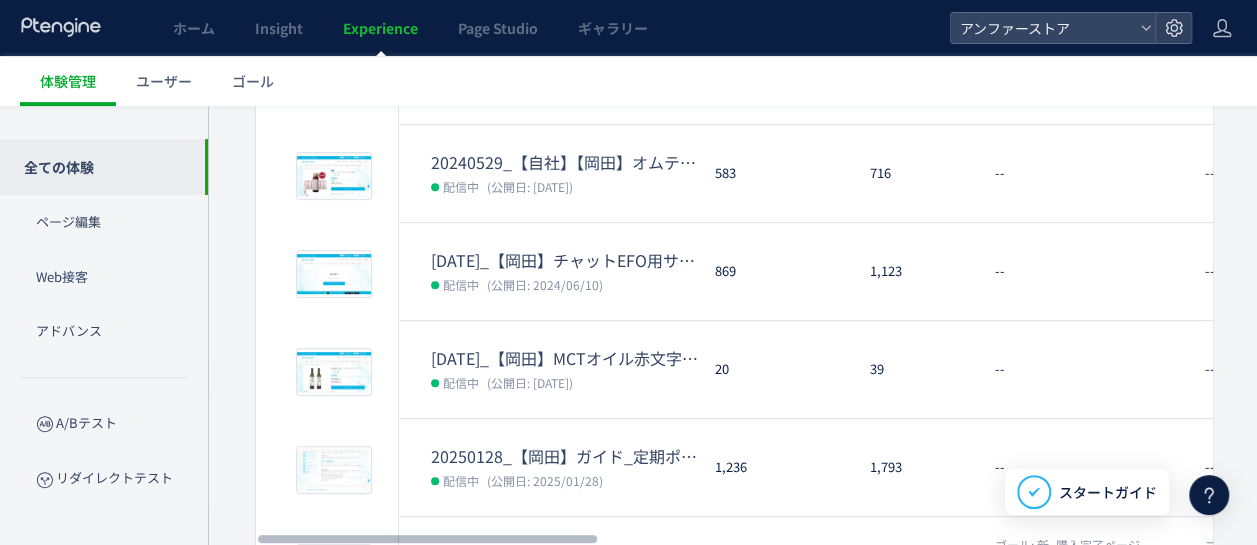 scroll, scrollTop: 0, scrollLeft: 0, axis: both 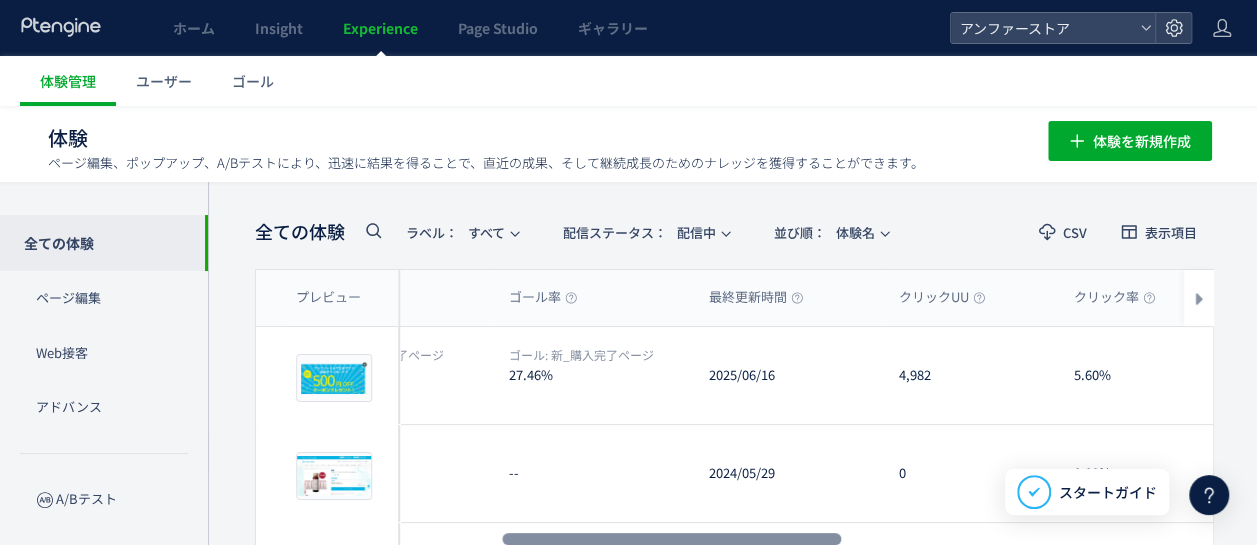 drag, startPoint x: 570, startPoint y: 535, endPoint x: 816, endPoint y: 534, distance: 246.00203 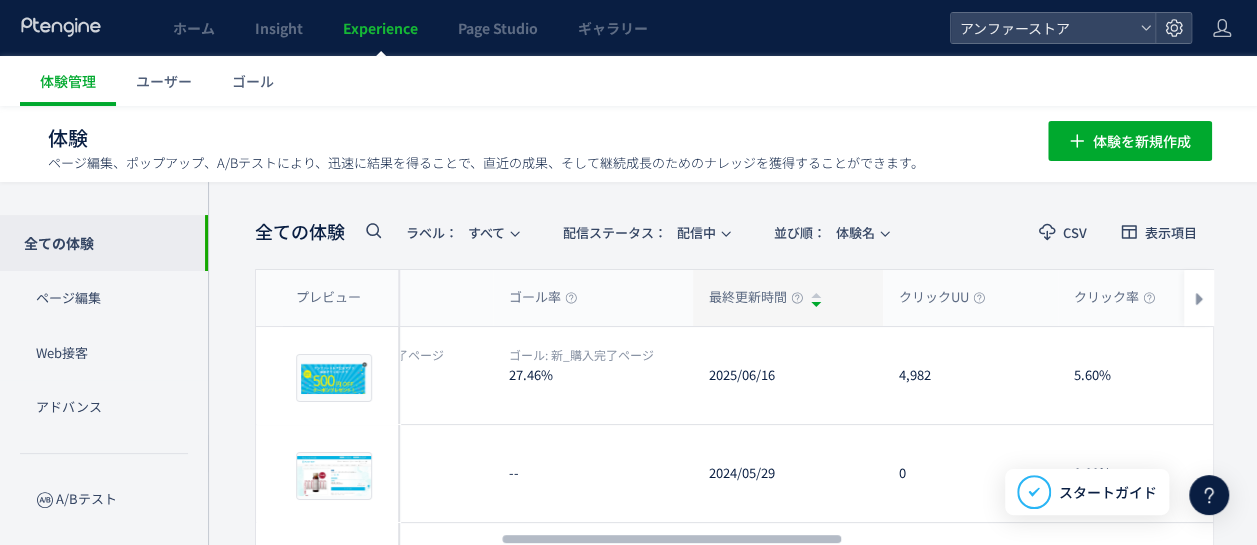 click on "最終更新時間" at bounding box center [756, 297] 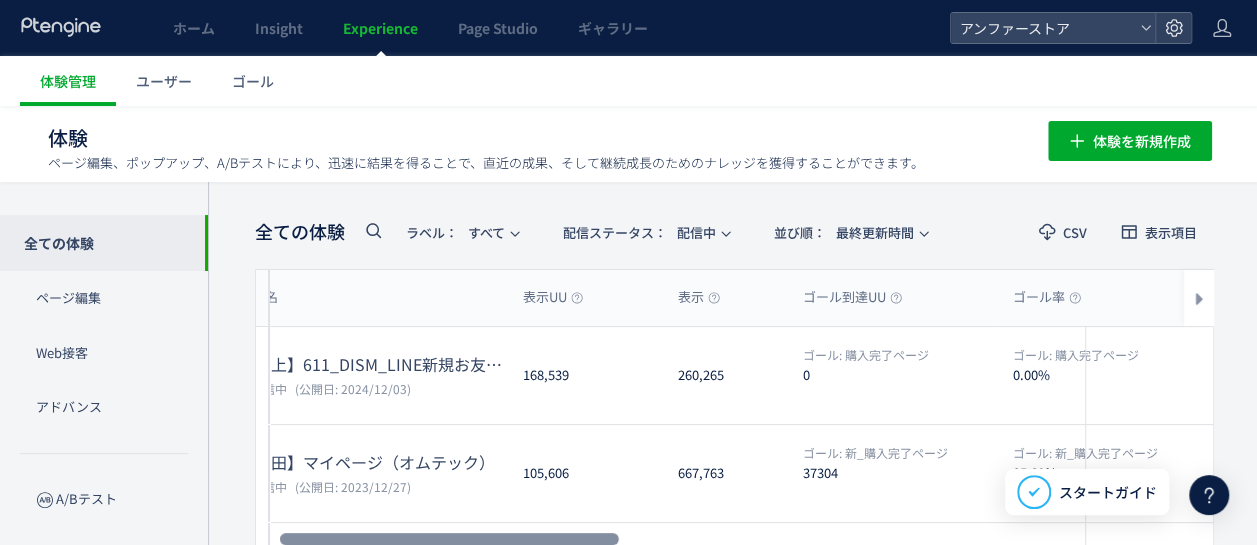 scroll, scrollTop: 0, scrollLeft: 0, axis: both 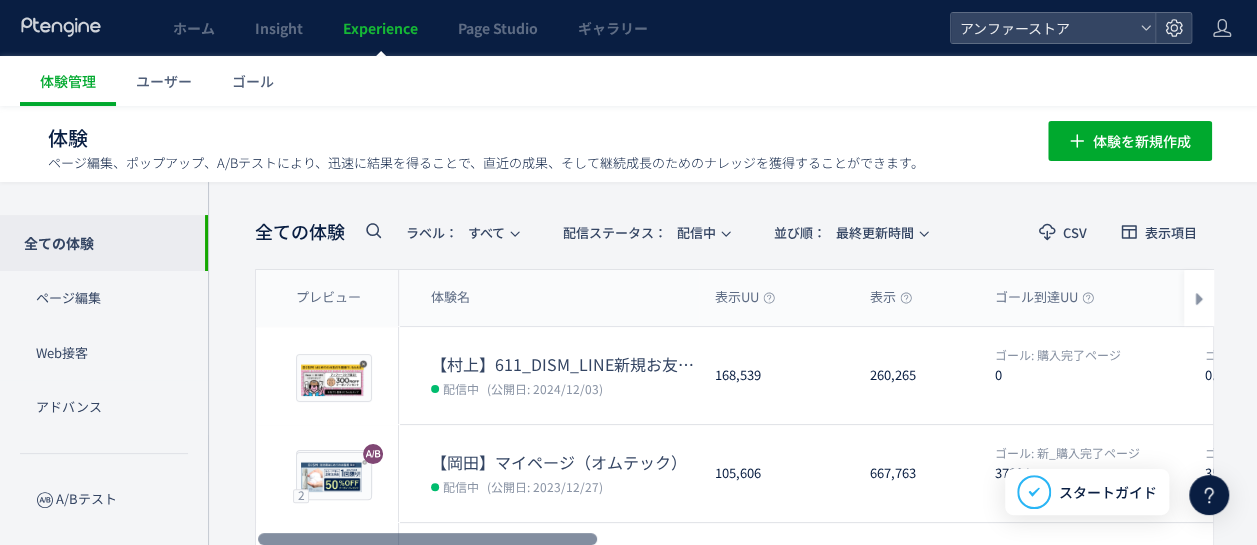 drag, startPoint x: 702, startPoint y: 534, endPoint x: 560, endPoint y: 468, distance: 156.58864 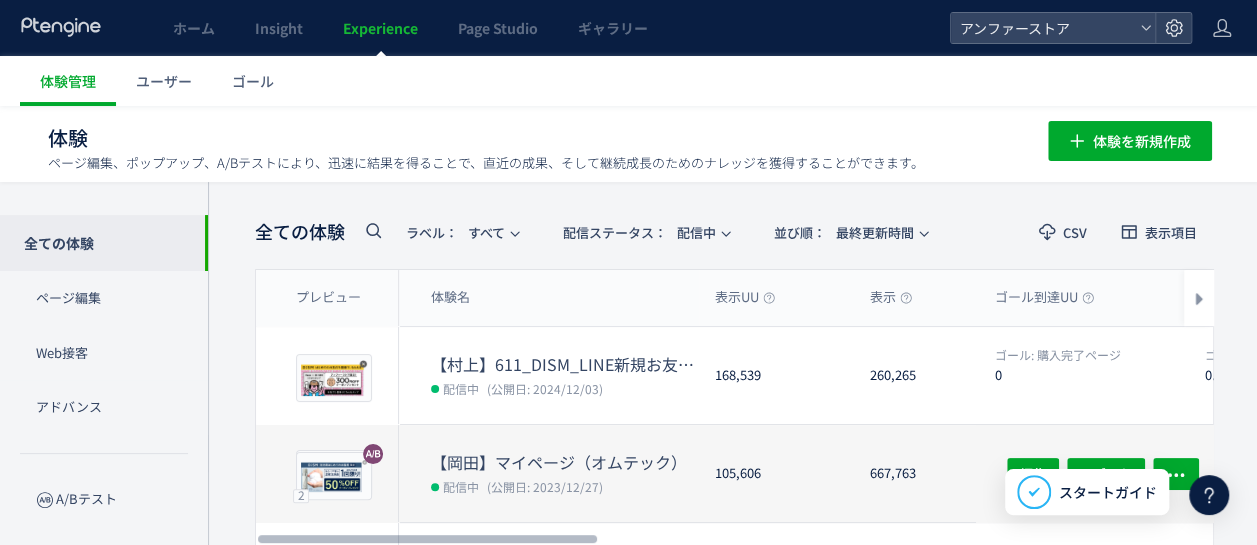 click 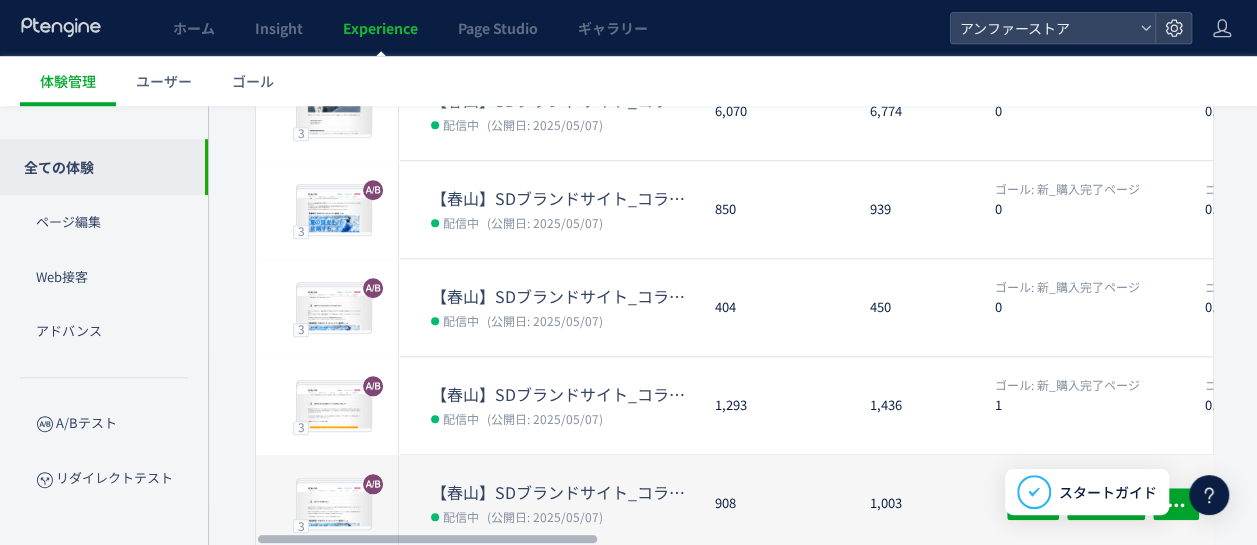 scroll, scrollTop: 834, scrollLeft: 0, axis: vertical 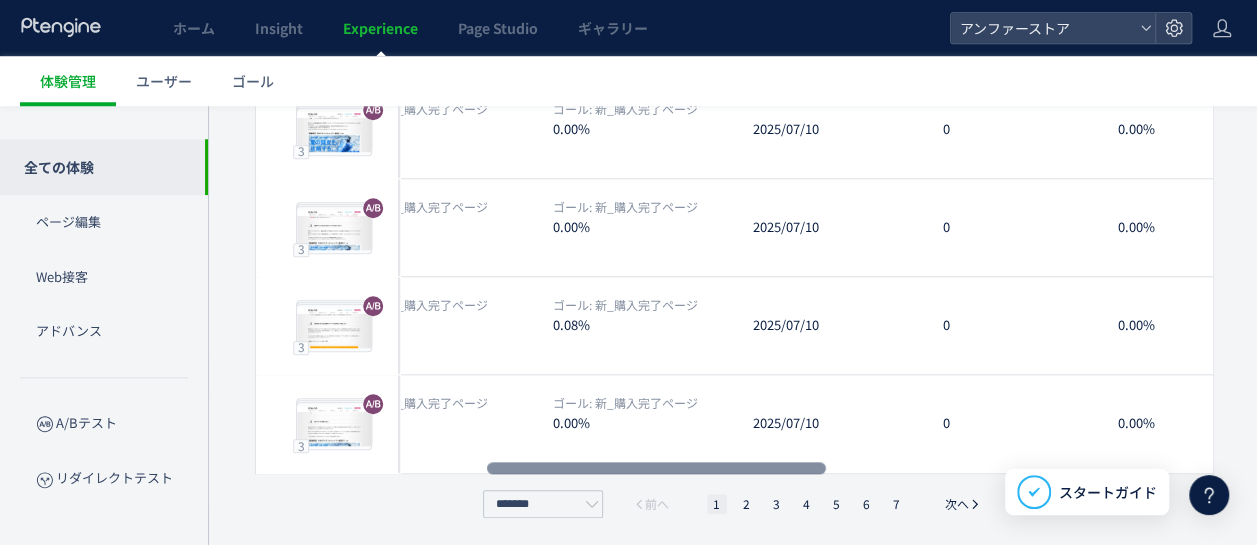 drag, startPoint x: 474, startPoint y: 461, endPoint x: 705, endPoint y: 468, distance: 231.10603 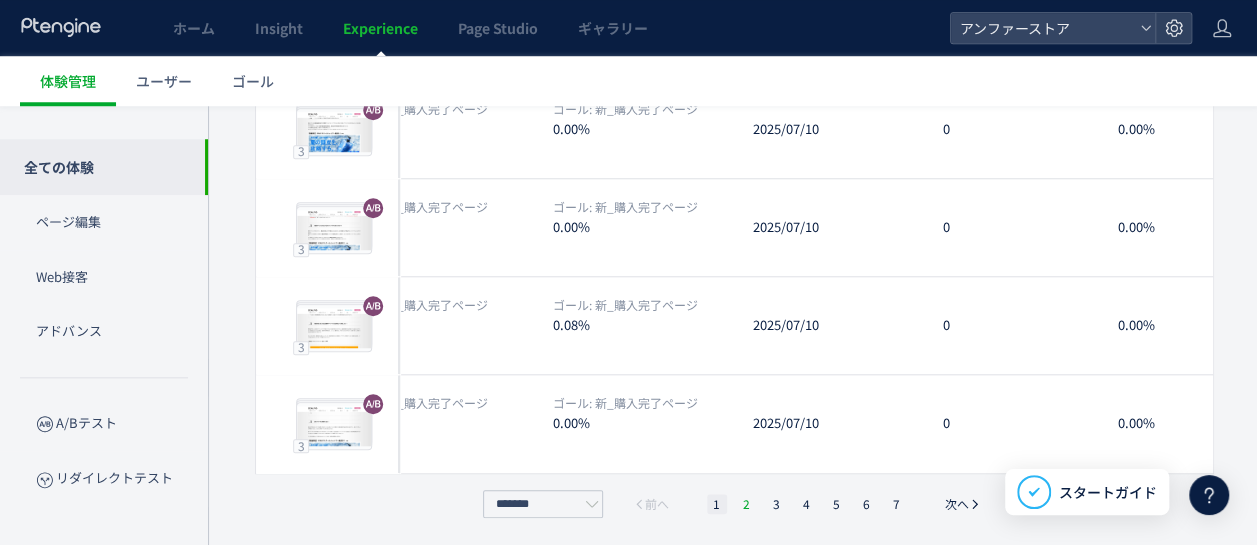 click on "2" 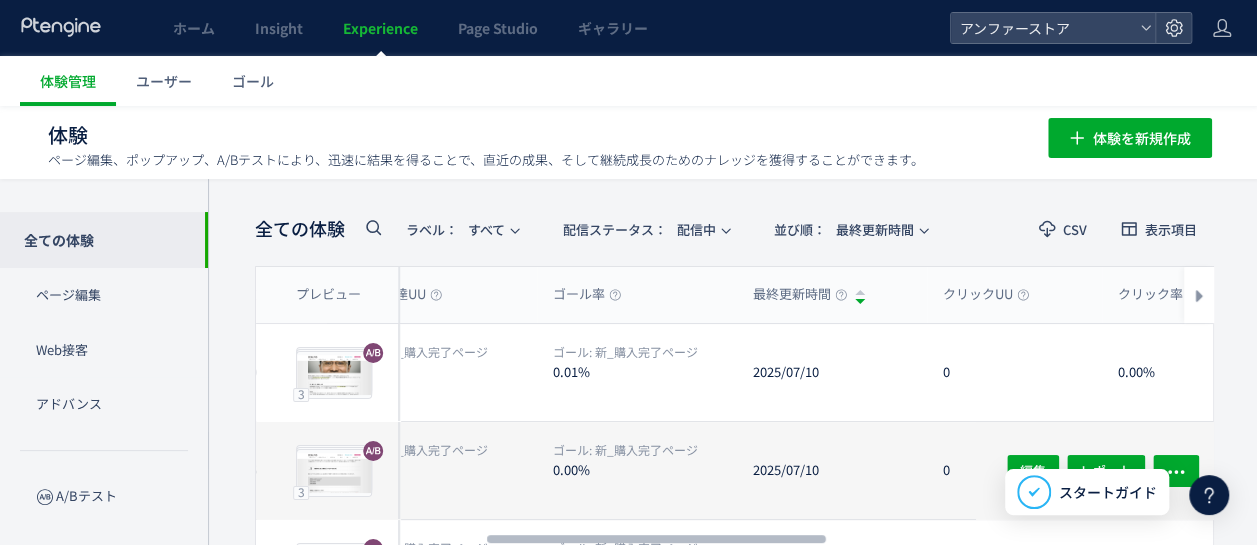 scroll, scrollTop: 0, scrollLeft: 0, axis: both 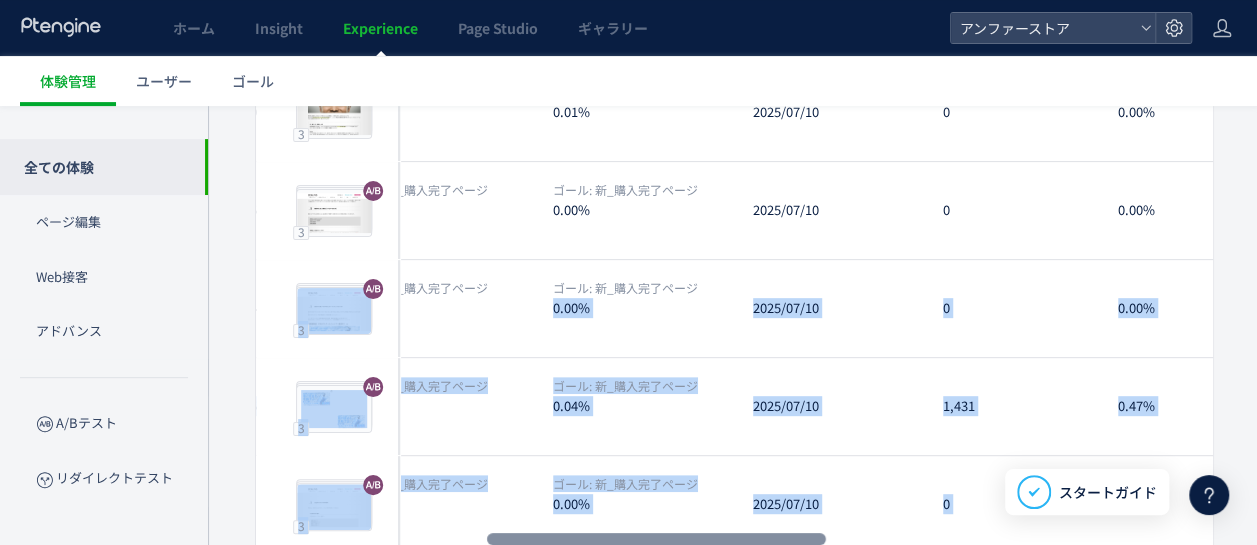 drag, startPoint x: 698, startPoint y: 531, endPoint x: 591, endPoint y: 542, distance: 107.563934 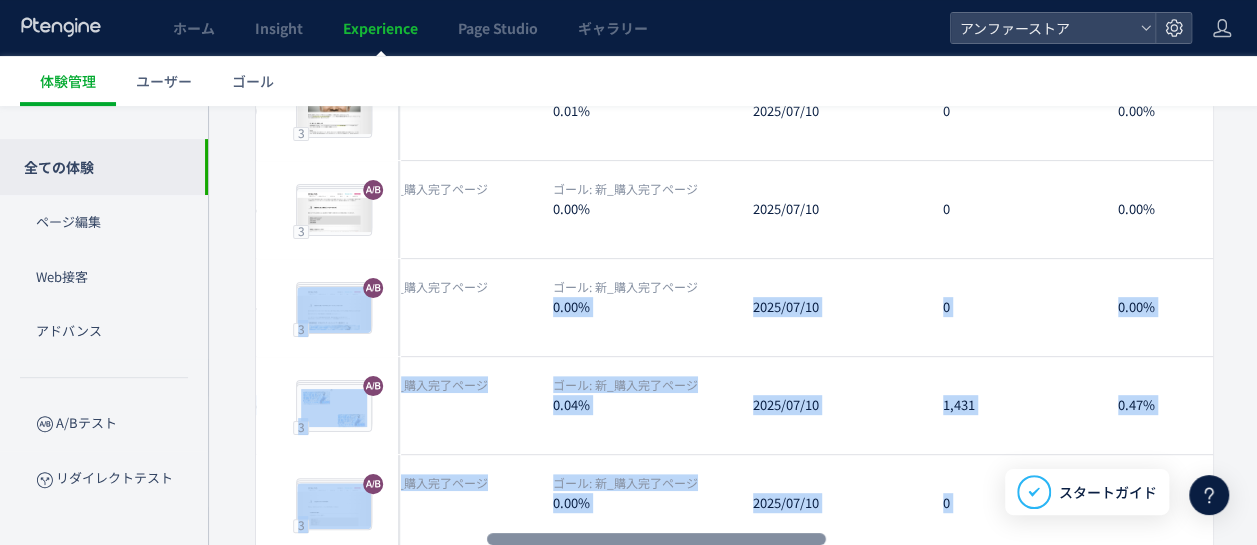 click on "プレビュー 体験名 表示UU 表示 ゴール到達UU ゴール率 最終更新時間 クリックUU クリック率 作成者 フォーム回答率 ラベル プレビュー 3 プレビュー 【春山】SDブランドサイト_コラム用SDクール埋め込みバナー5 配信中 (公開日: [DATE]) 10,847 12,940 ゴール: 新_購入完了ページ 1 ゴール: 新_購入完了ページ 0.01% 2025/07/10 0 0.00% shota.ueki@angfa.jp -- -- 編集 レポート 3 プレビュー 編集 レポート 3 プレビュー 【春山】SDブランドサイト_コラム用SDクール埋め込みバナー４ 配信中 (公開日: [DATE]) 10,747 12,375 ゴール: 新_購入完了ページ 0 ゴール: 新_購入完了ページ 0.00% 2025/07/10 0 0.00% shota.ueki@angfa.jp -- -- 編集 レポート 3 プレビュー 編集 レポート 3 プレビュー 【春山】SDブランドサイト_コラム用SDクール埋め込みバナー１ 配信中 (公開日: [DATE]) 24,790 27,574 0 0.00% 2025/07/10 0 -- 3" 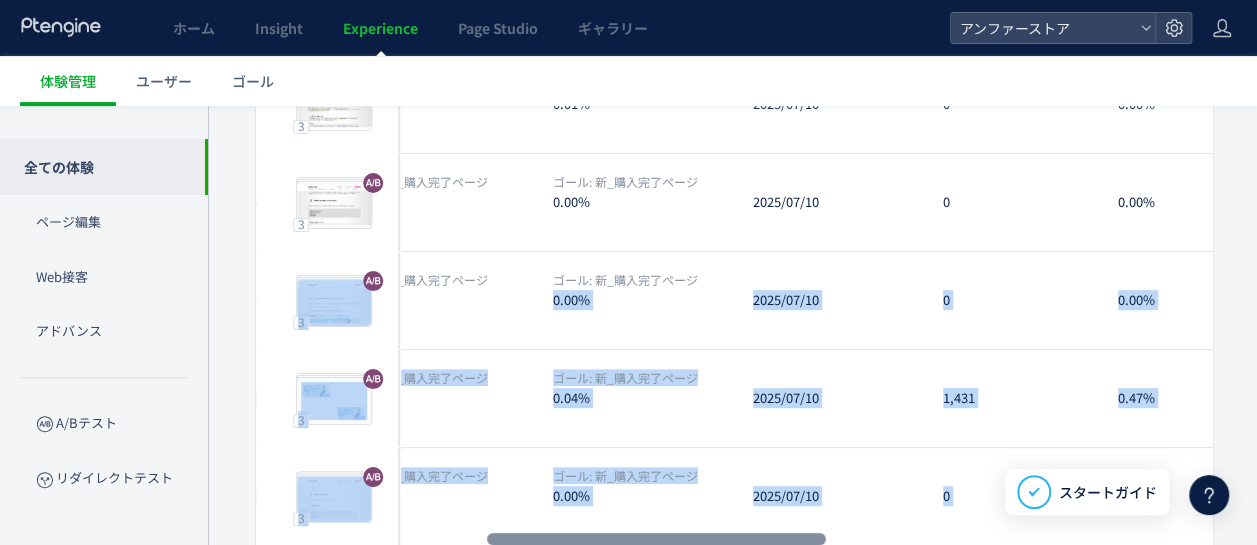 scroll, scrollTop: 0, scrollLeft: 504, axis: horizontal 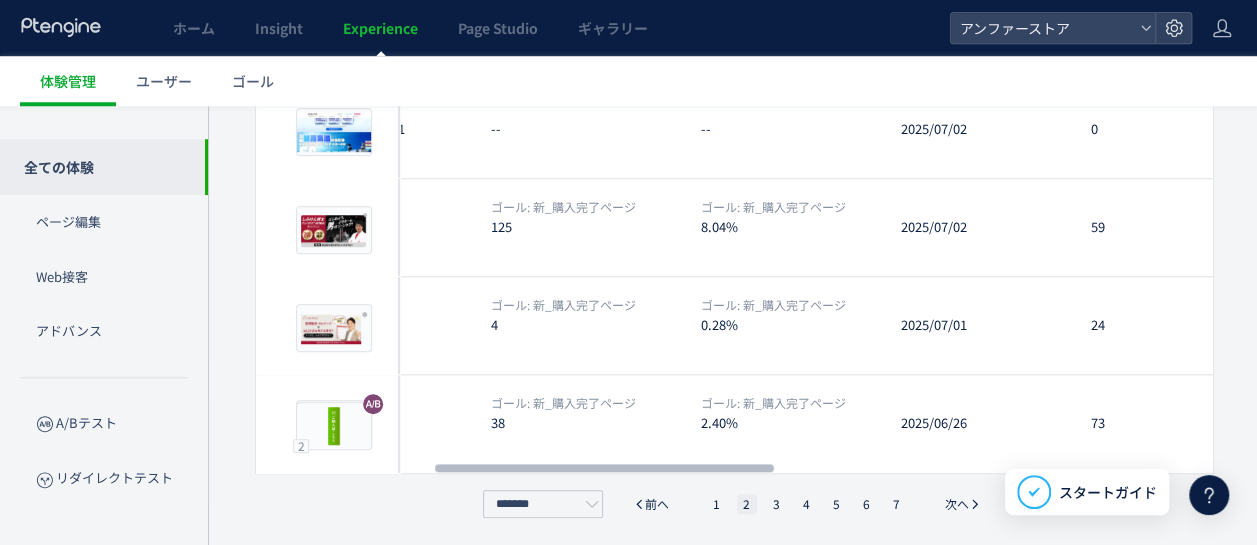 click on "******* 前へ  1  2 3 4 5 6 7 次へ" 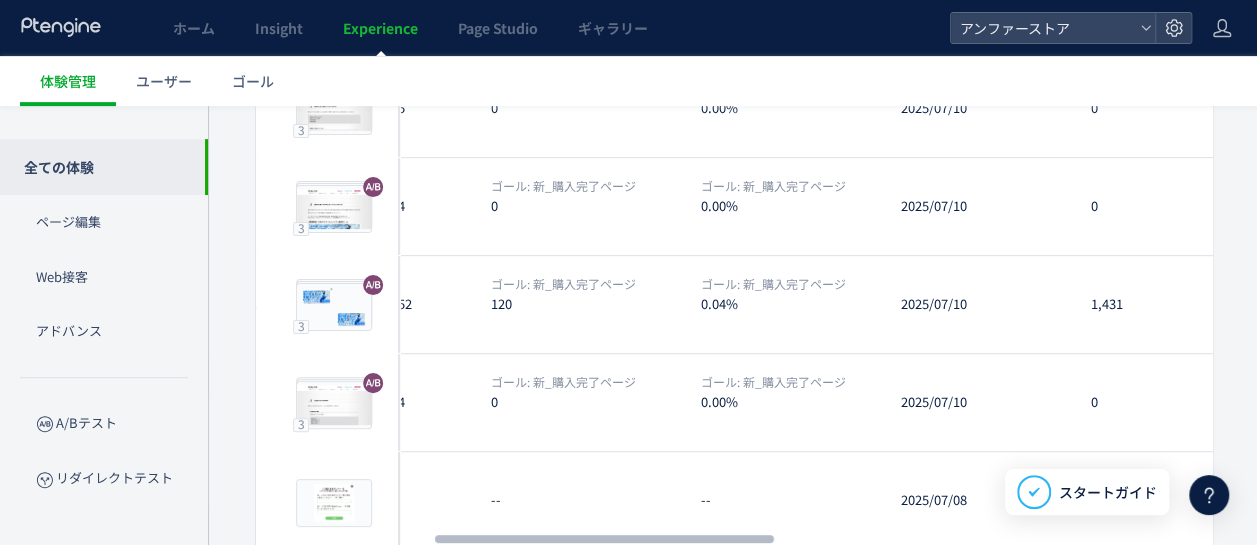 scroll, scrollTop: 334, scrollLeft: 0, axis: vertical 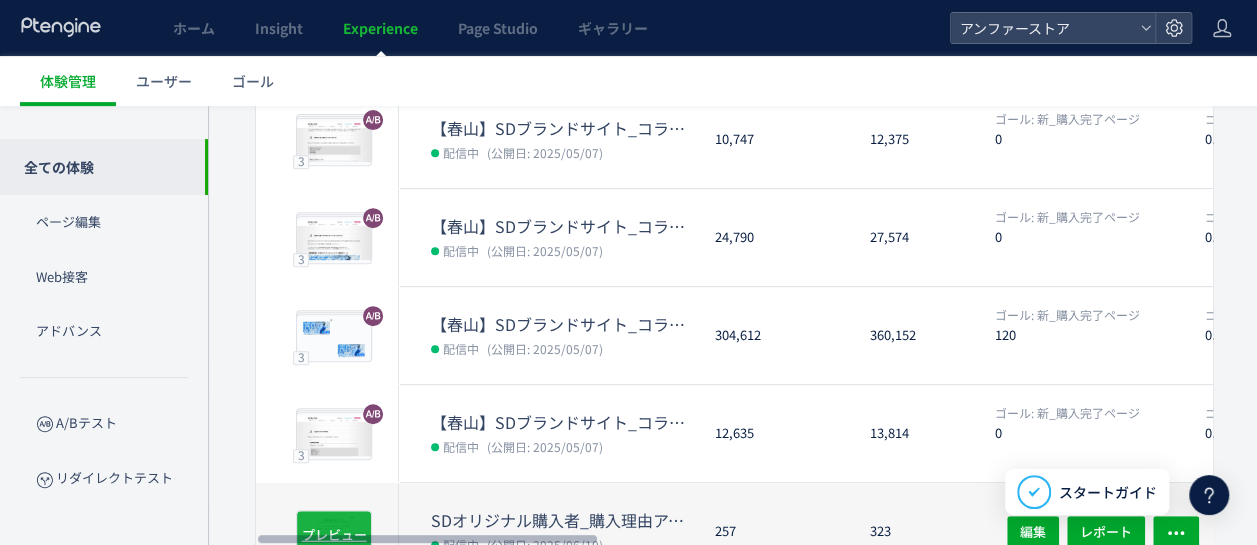 drag, startPoint x: 636, startPoint y: 540, endPoint x: 365, endPoint y: 525, distance: 271.41483 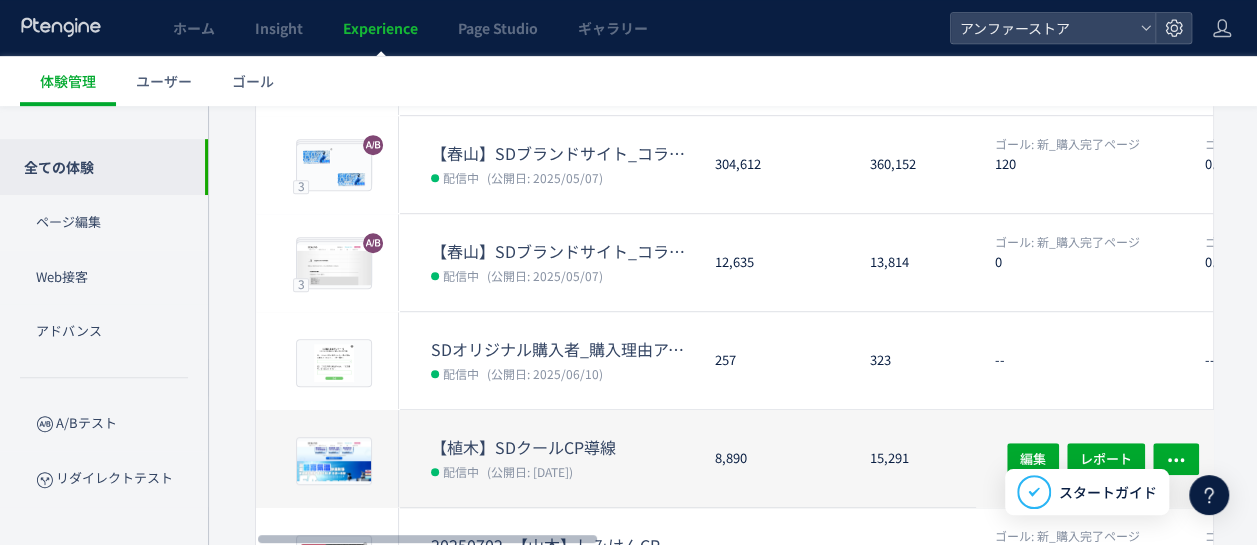 scroll, scrollTop: 834, scrollLeft: 0, axis: vertical 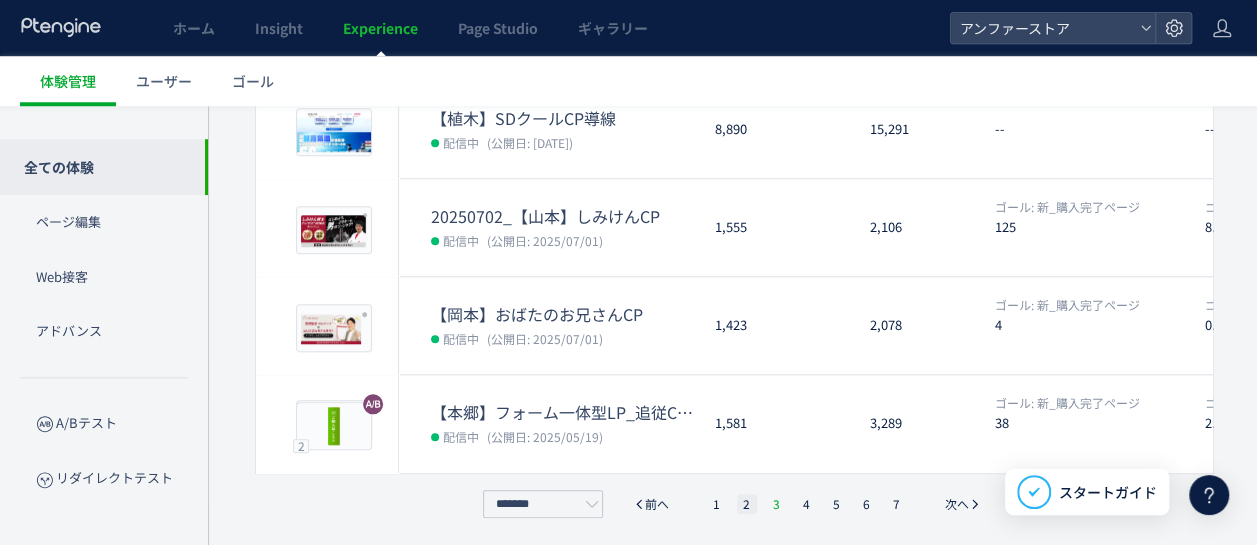 click on "3" 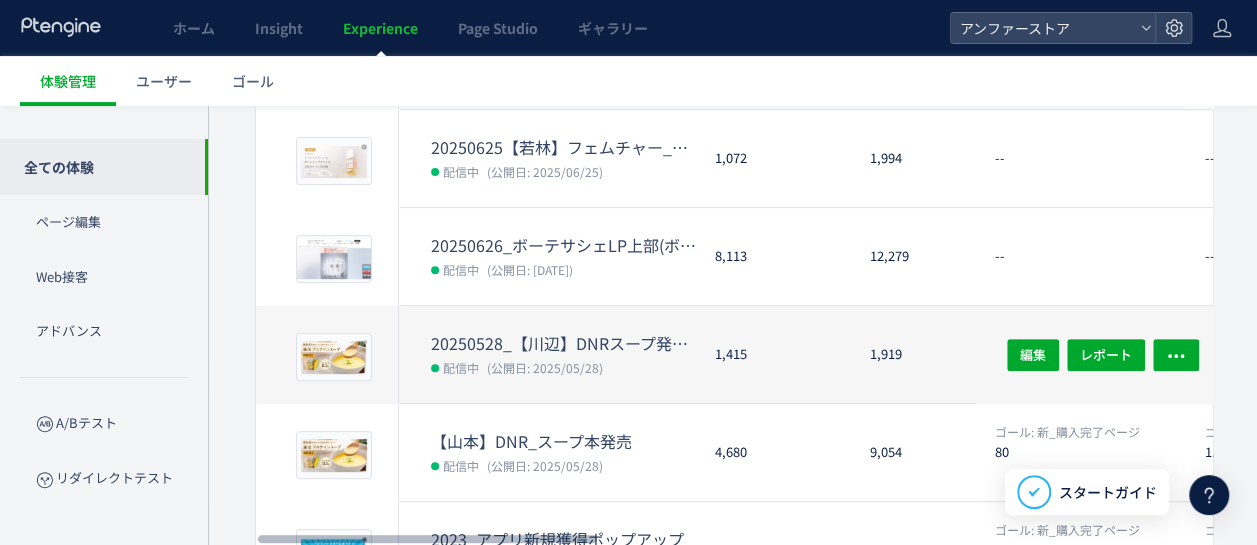 scroll, scrollTop: 234, scrollLeft: 0, axis: vertical 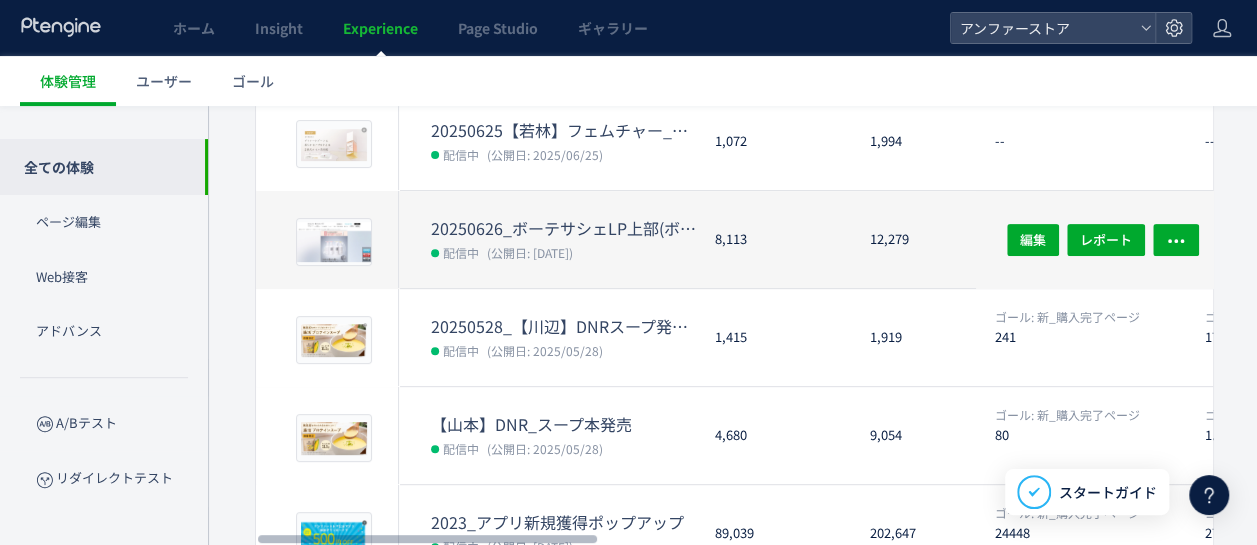 click on "20250626_ボーテサシェLP上部(ボーテ)" at bounding box center [565, 228] 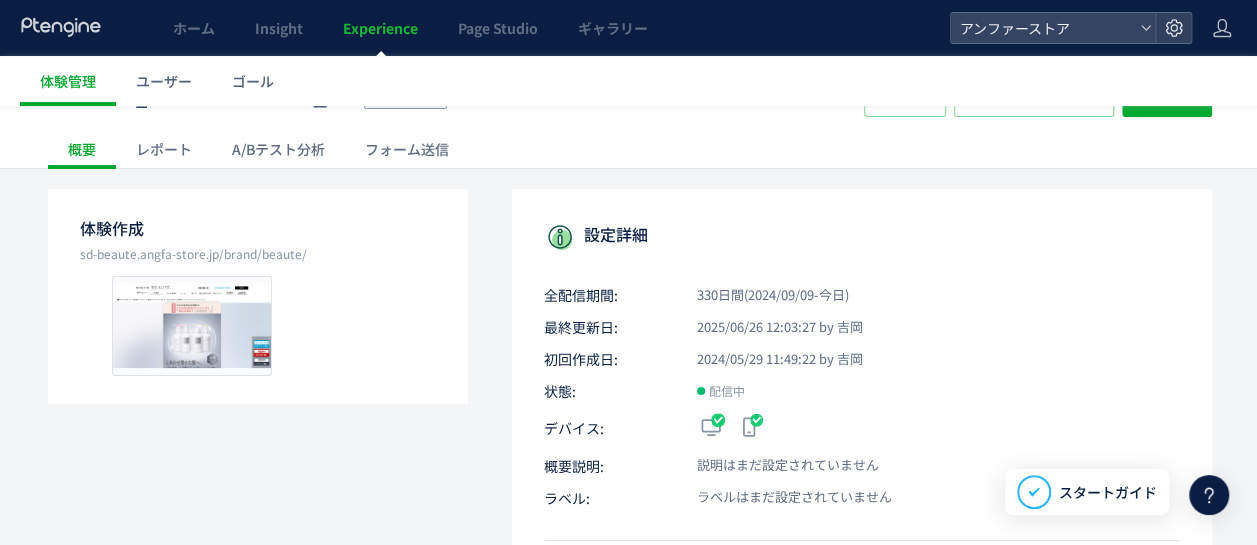 scroll, scrollTop: 100, scrollLeft: 0, axis: vertical 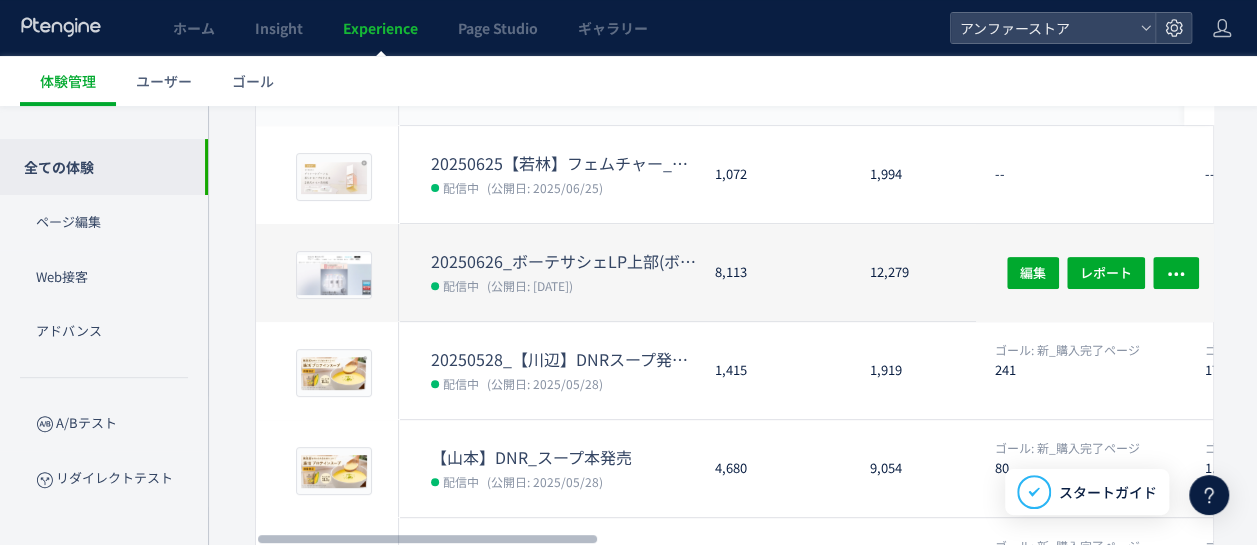 click on "20250626_ボーテサシェLP上部(ボーテ)" at bounding box center [565, 261] 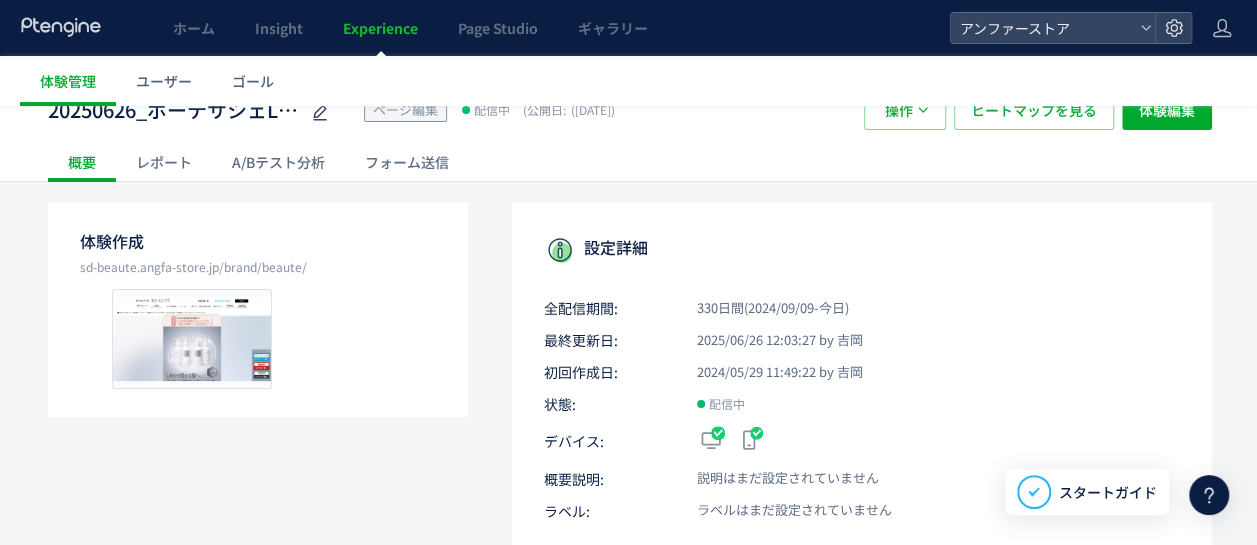 scroll, scrollTop: 0, scrollLeft: 0, axis: both 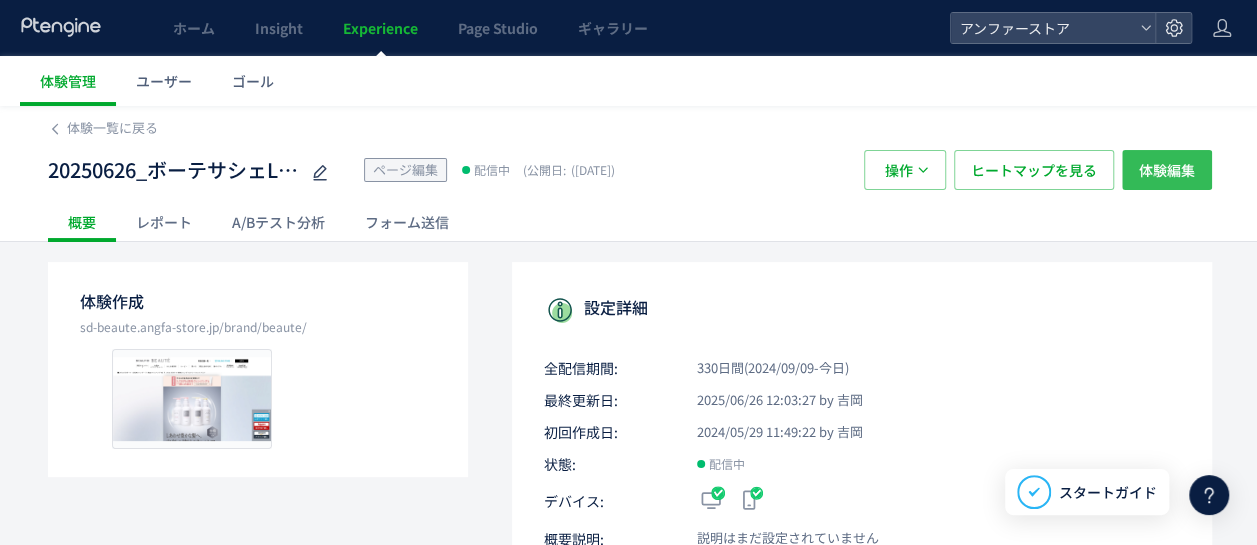 click on "体験編集" at bounding box center [1167, 170] 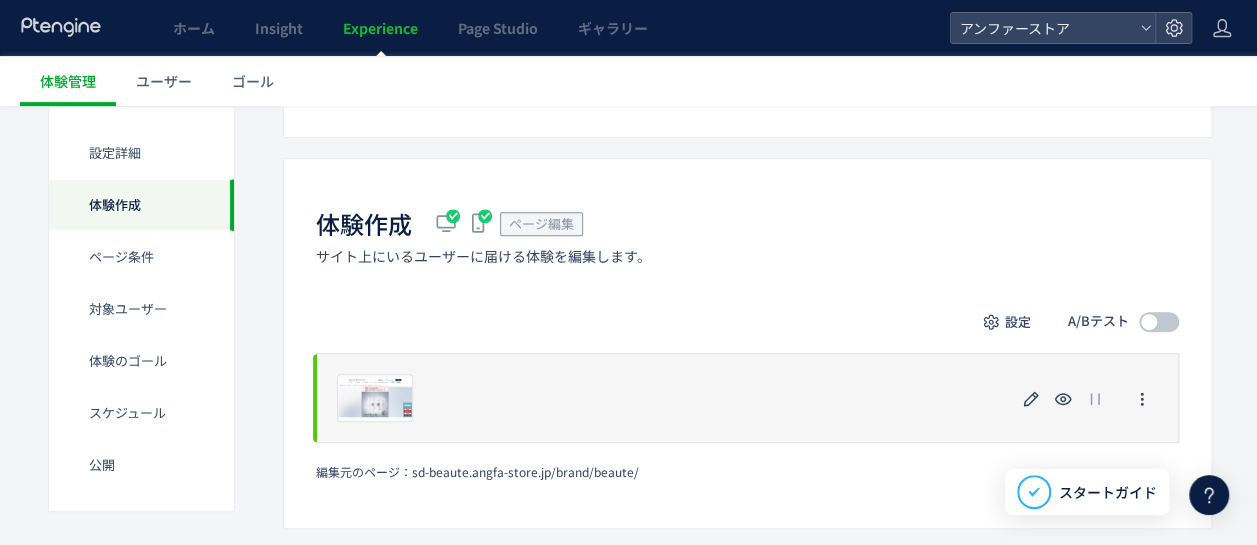 scroll, scrollTop: 400, scrollLeft: 0, axis: vertical 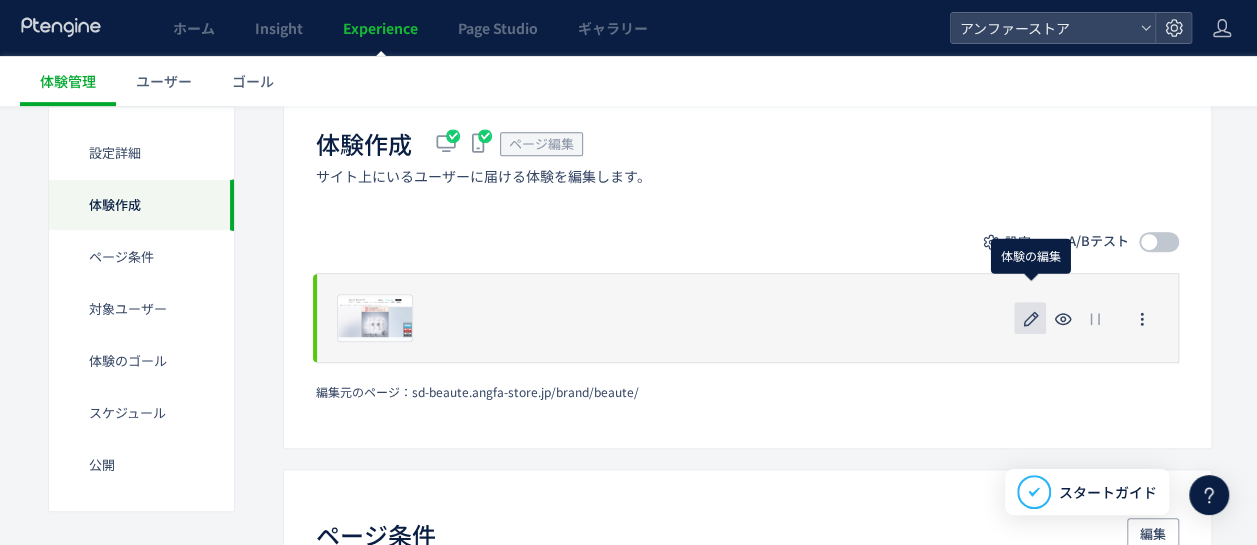 click 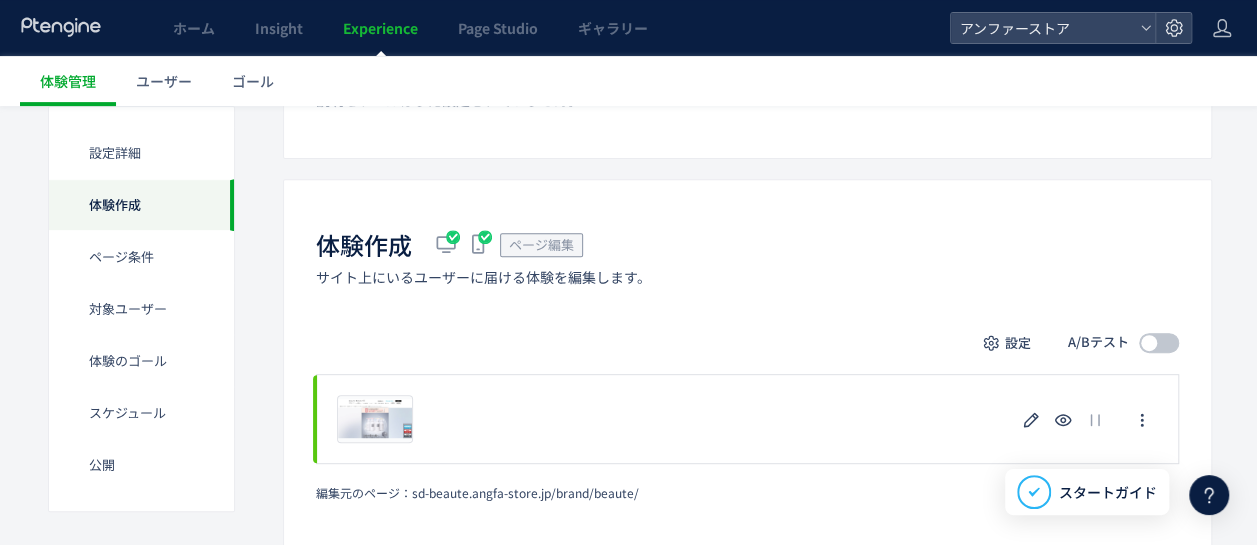 scroll, scrollTop: 300, scrollLeft: 0, axis: vertical 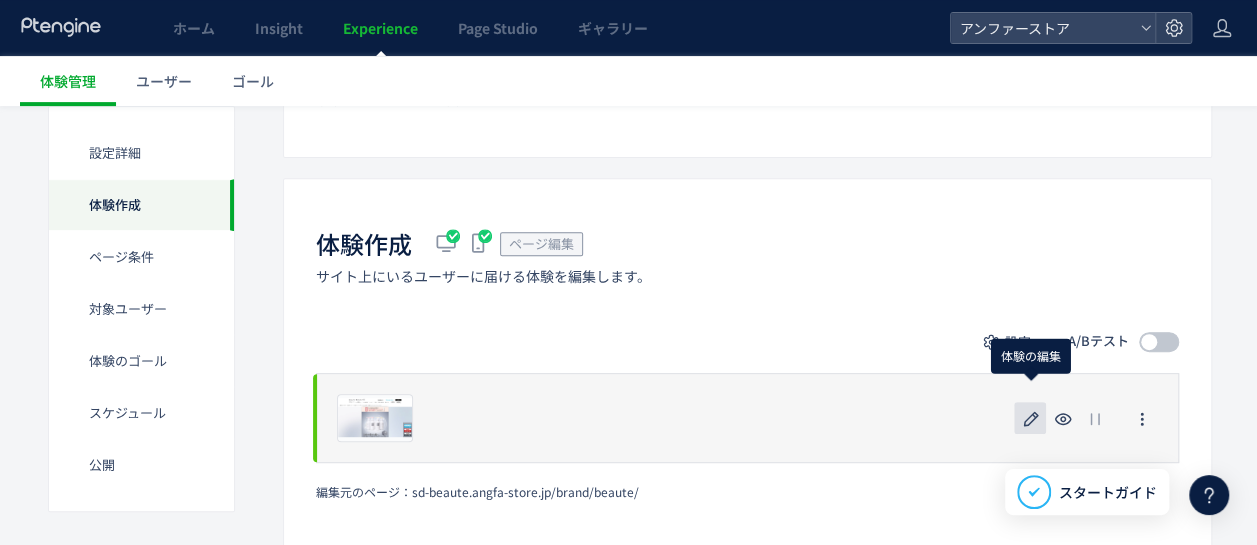 click 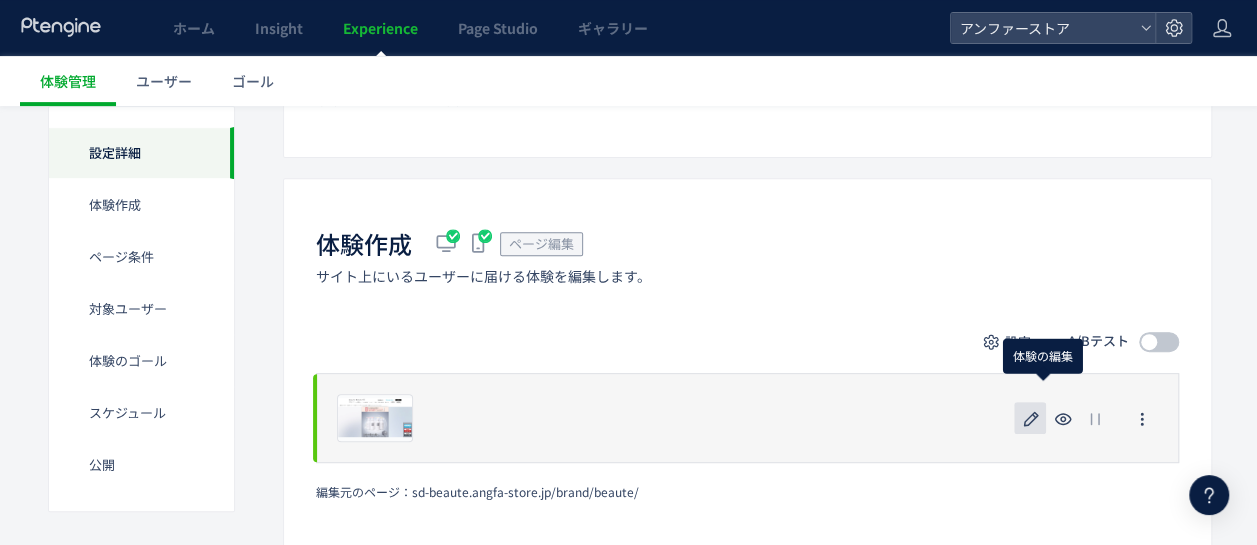 scroll, scrollTop: 0, scrollLeft: 0, axis: both 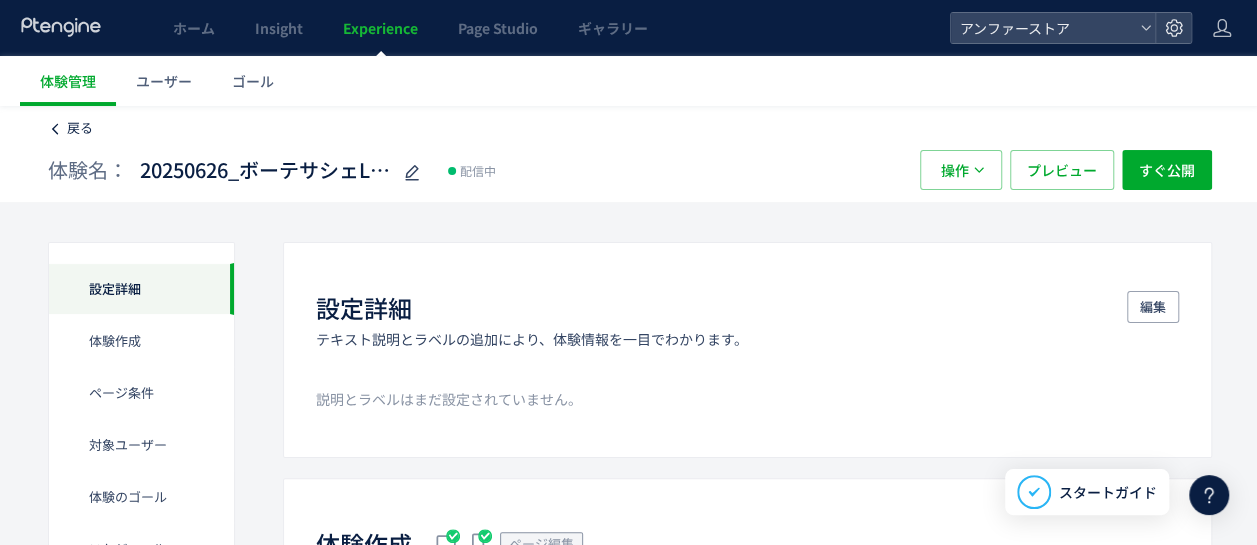 click on "戻る" at bounding box center (70, 128) 